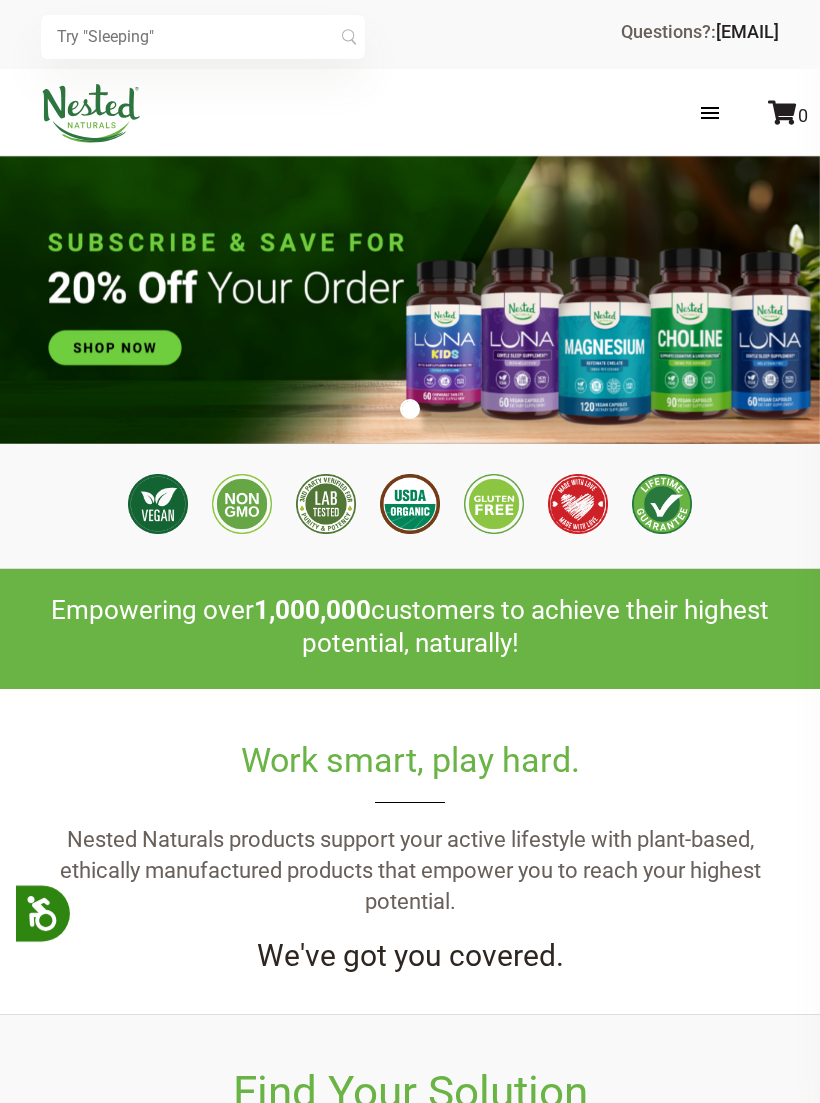 scroll, scrollTop: 0, scrollLeft: 0, axis: both 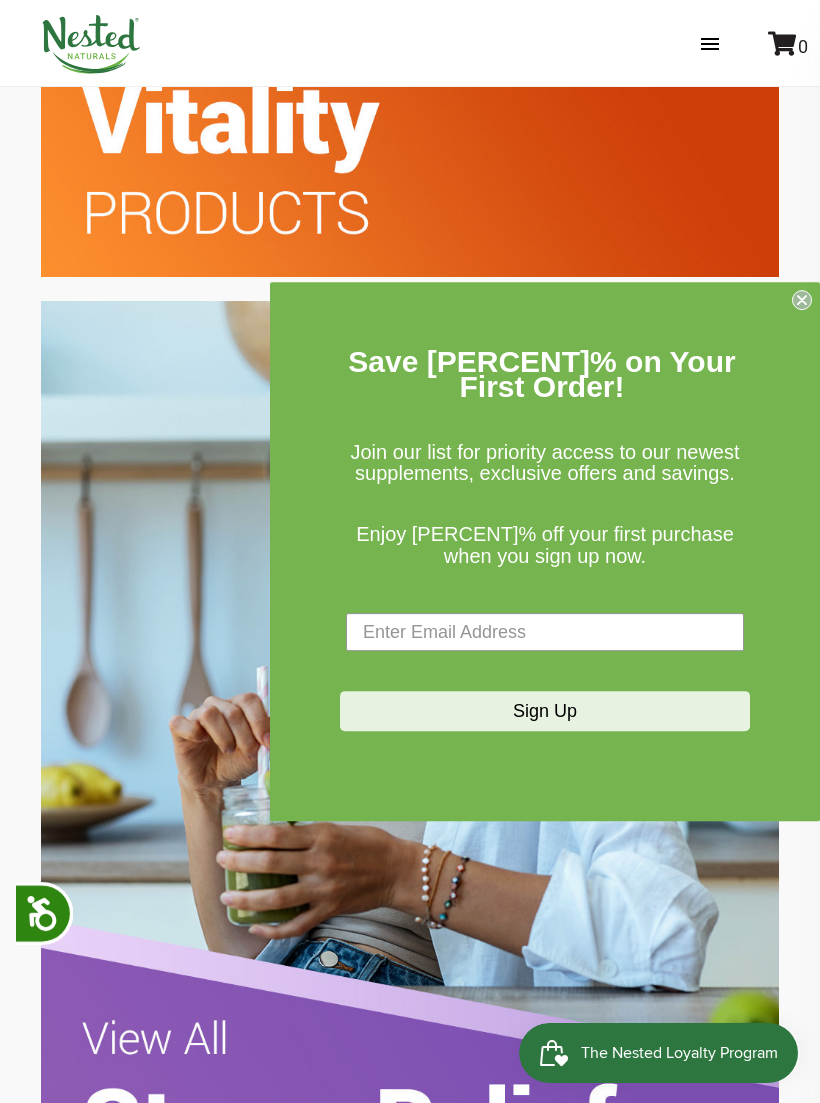 click on "Find Your Solution
Shop All Supplements" at bounding box center (410, -775) 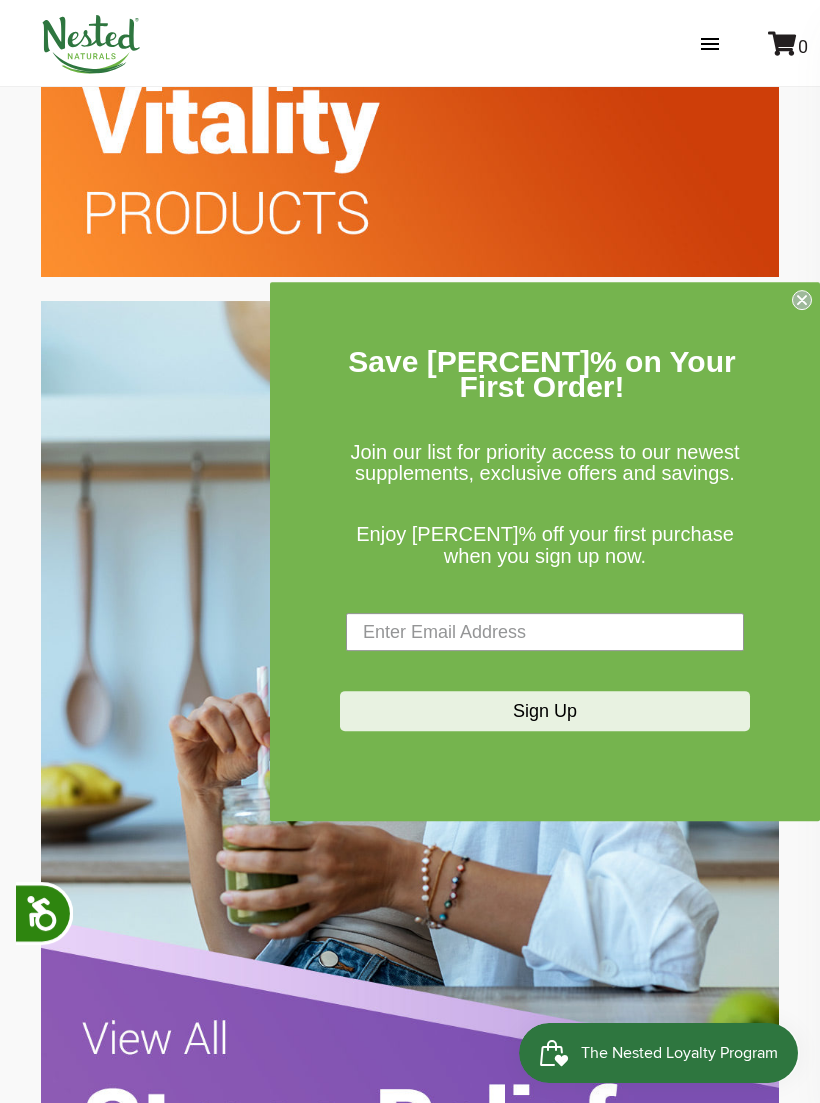 click on "Find Your Solution
Shop All Supplements" at bounding box center (410, -775) 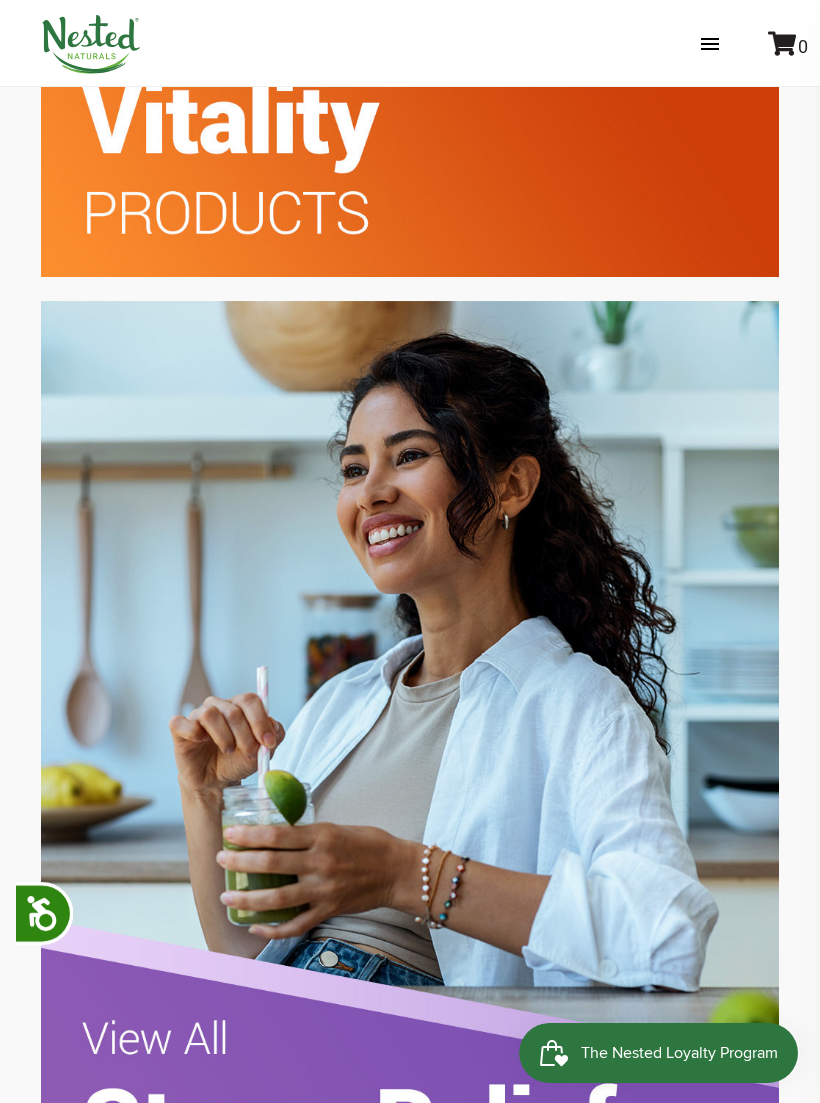 scroll, scrollTop: 0, scrollLeft: 2016, axis: horizontal 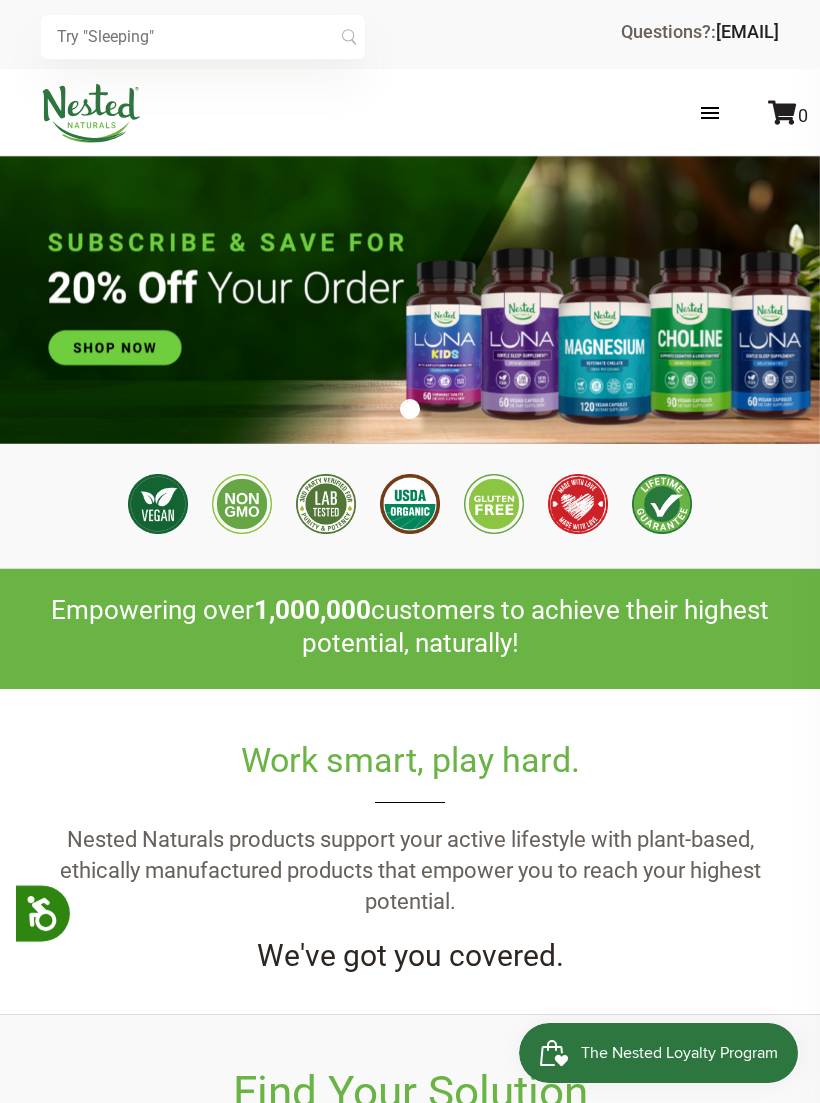 click at bounding box center [730, 113] 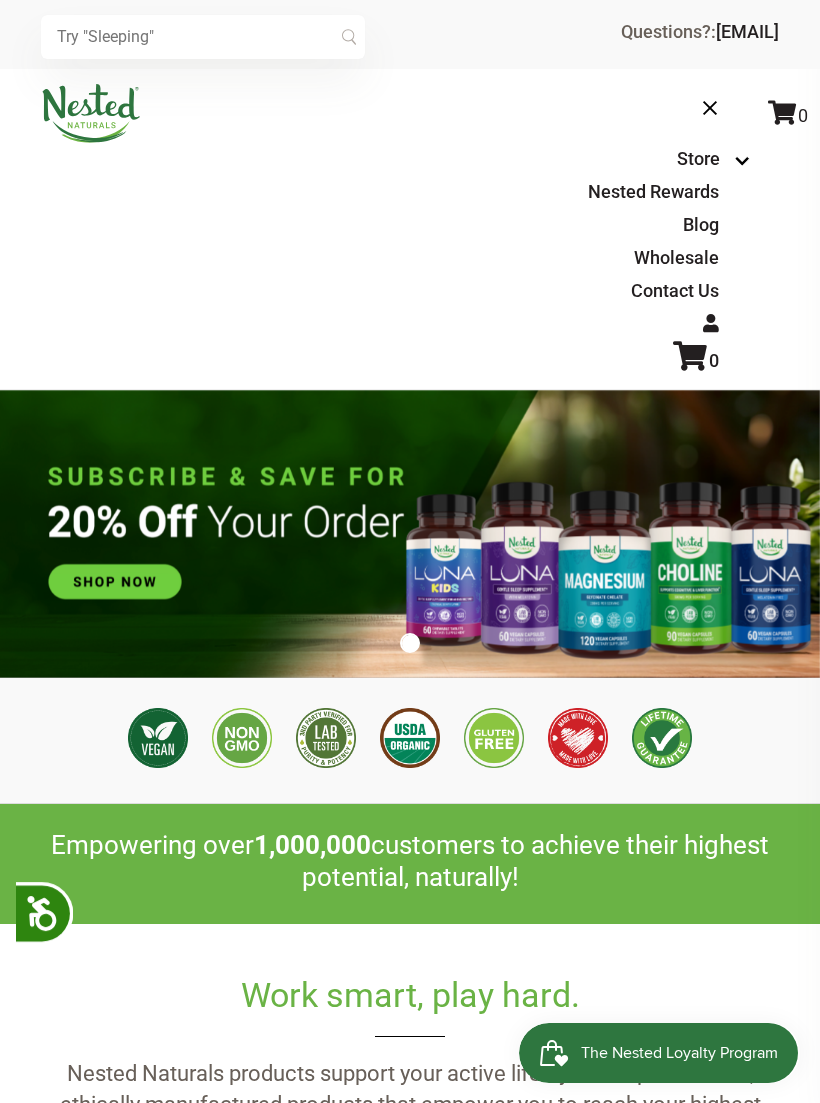 click at bounding box center (203, 37) 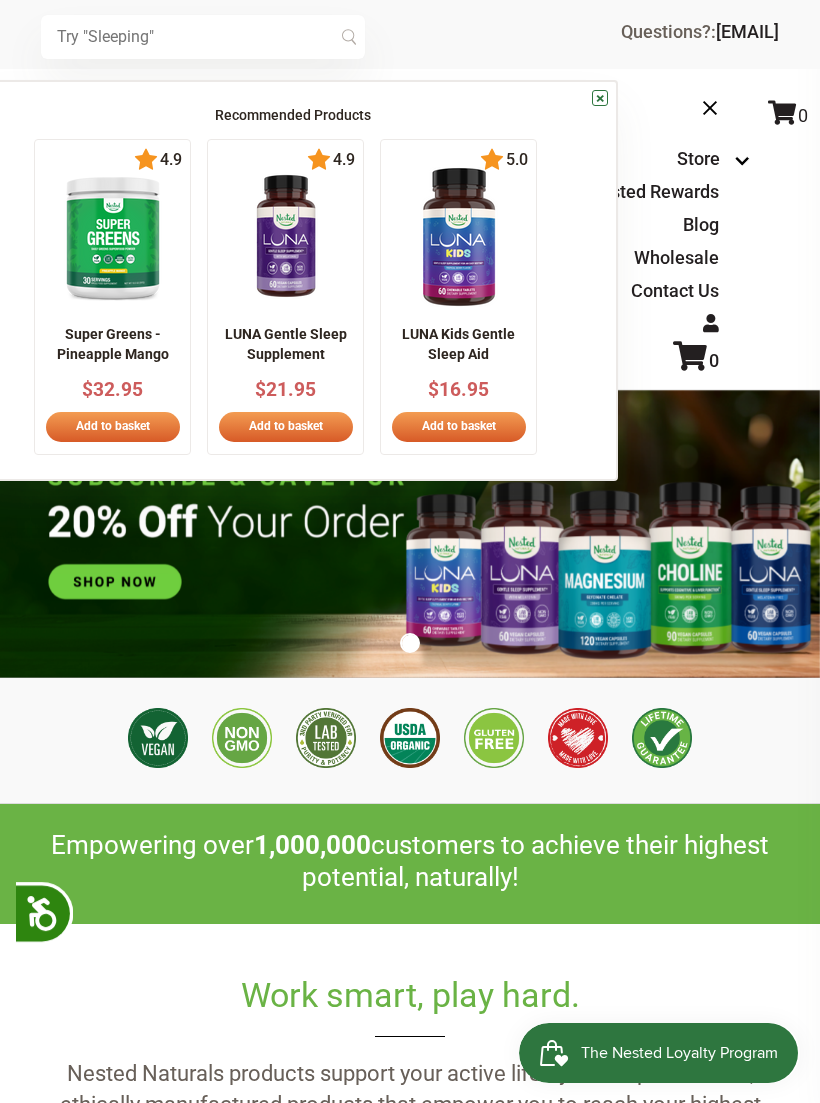 scroll, scrollTop: 0, scrollLeft: 3360, axis: horizontal 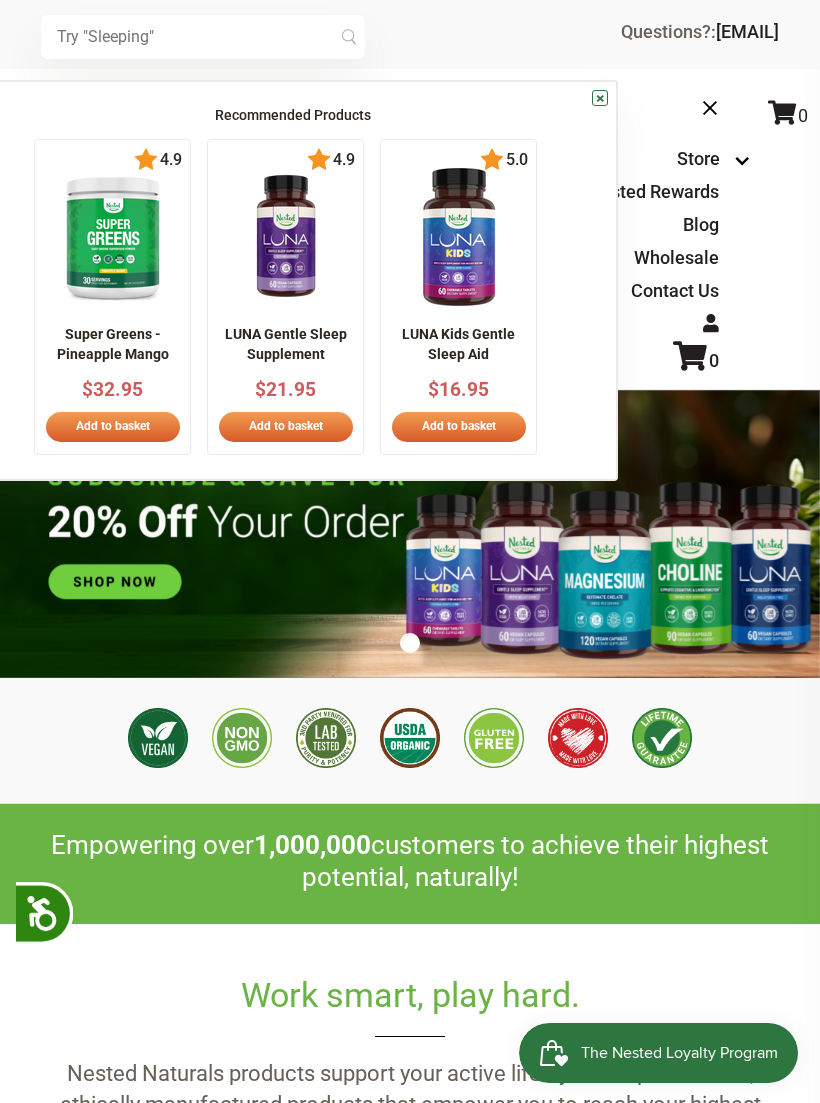 paste on "prolylhydroxyproline and hydroxyprolylglycine" 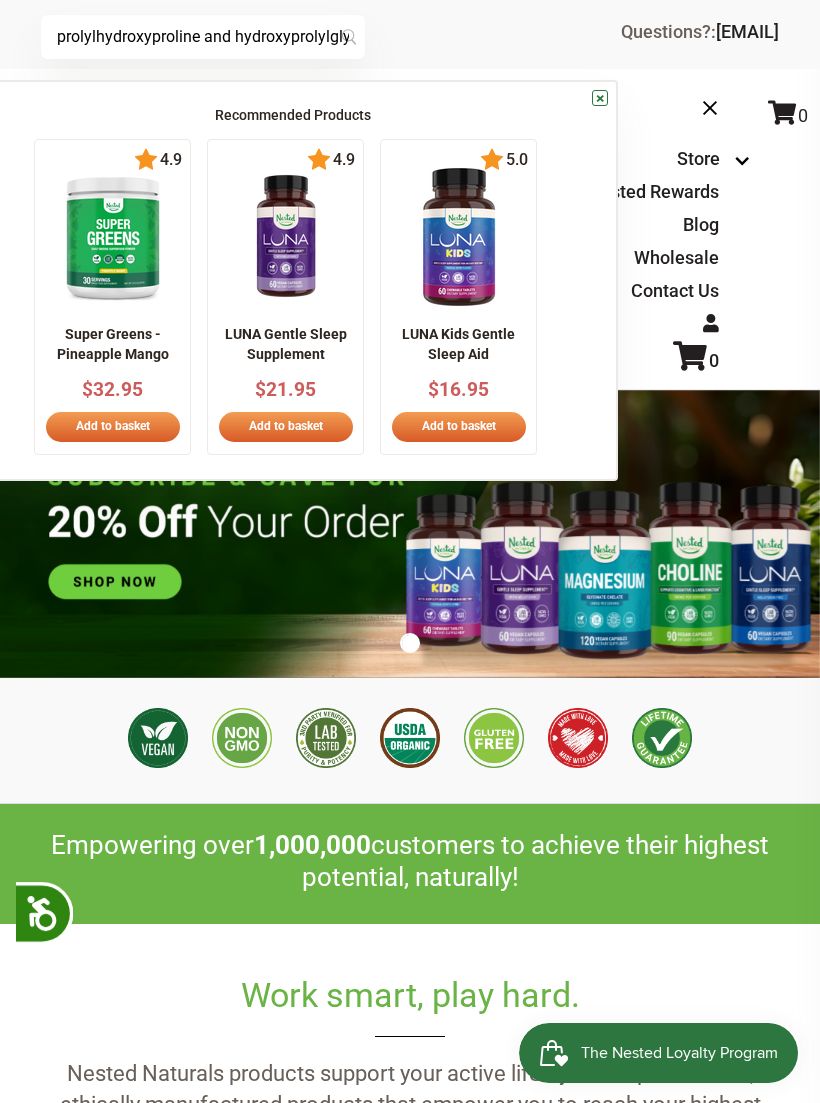 type on "prolylhydroxyproline and hydroxyprolylglycine" 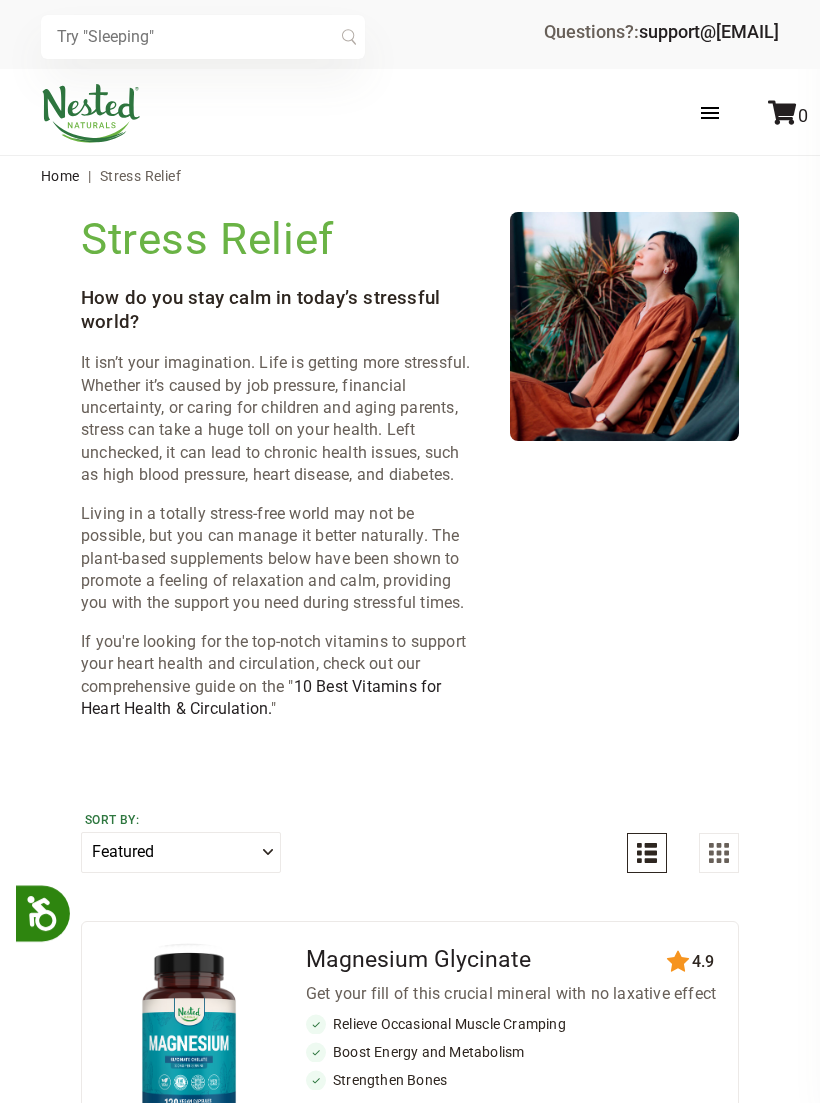 scroll, scrollTop: 53, scrollLeft: 0, axis: vertical 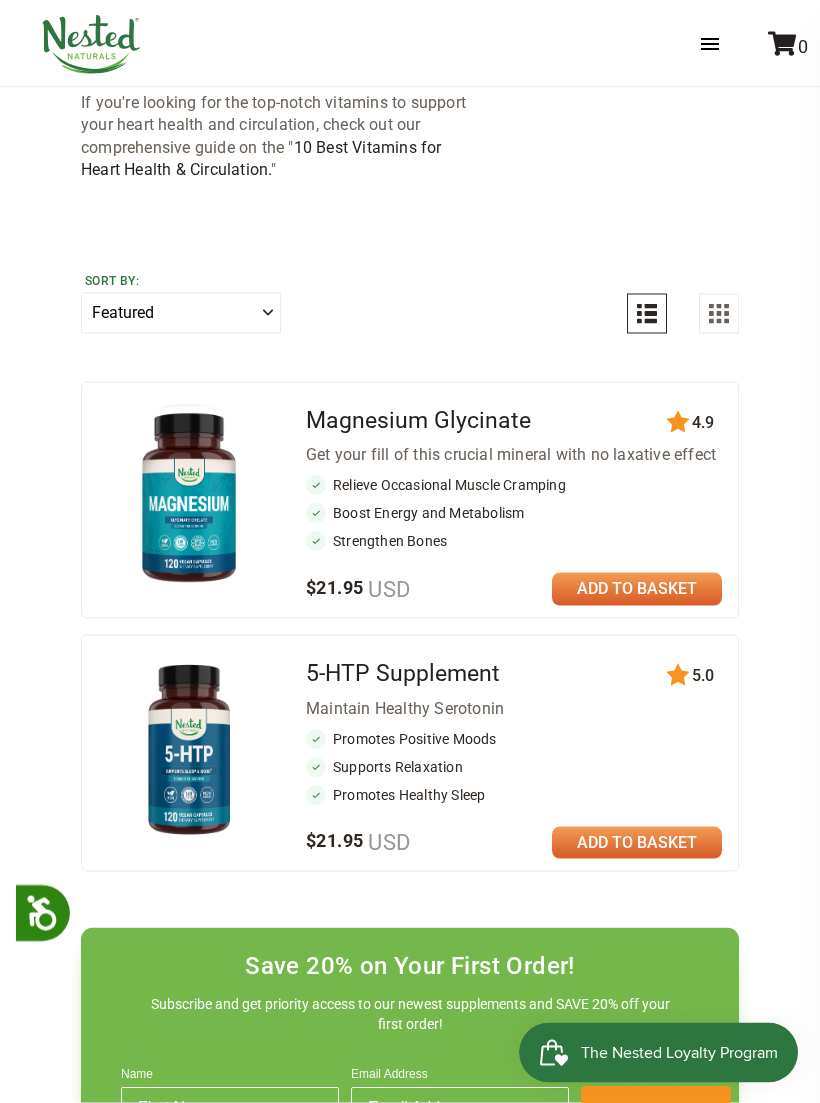 click on "Email Address" at bounding box center [460, 1109] 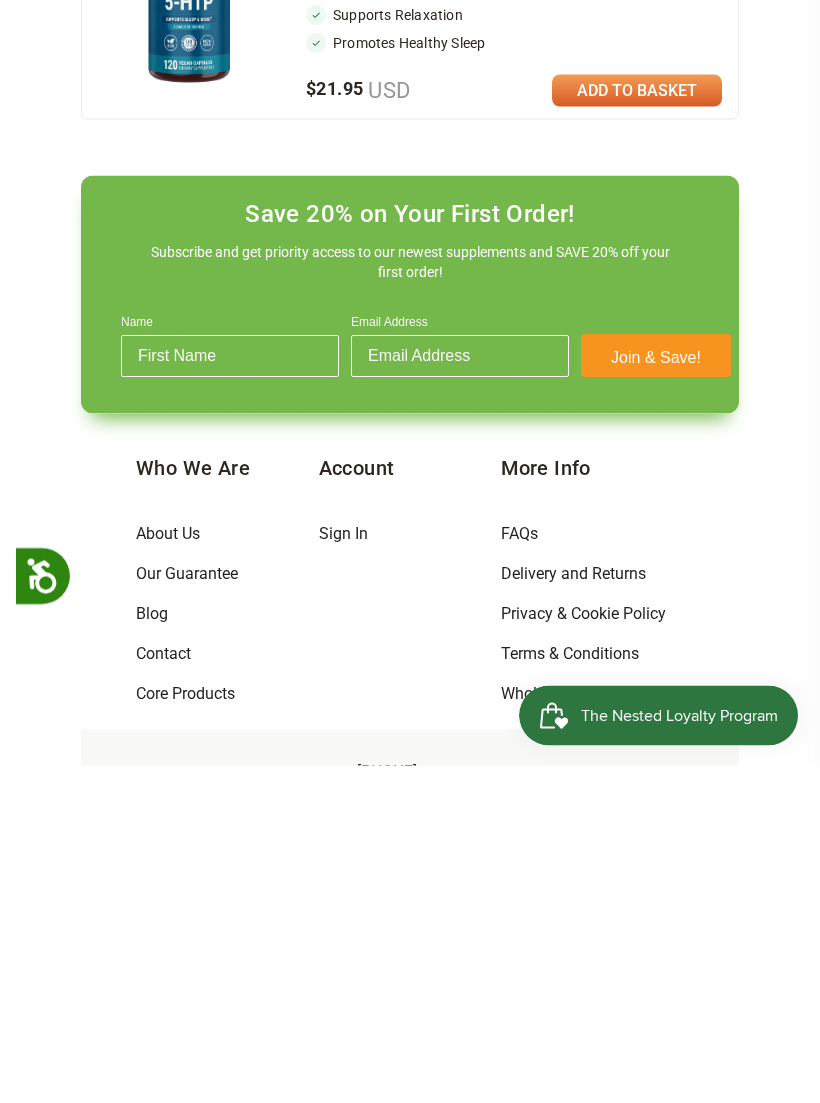 scroll, scrollTop: 1106, scrollLeft: 0, axis: vertical 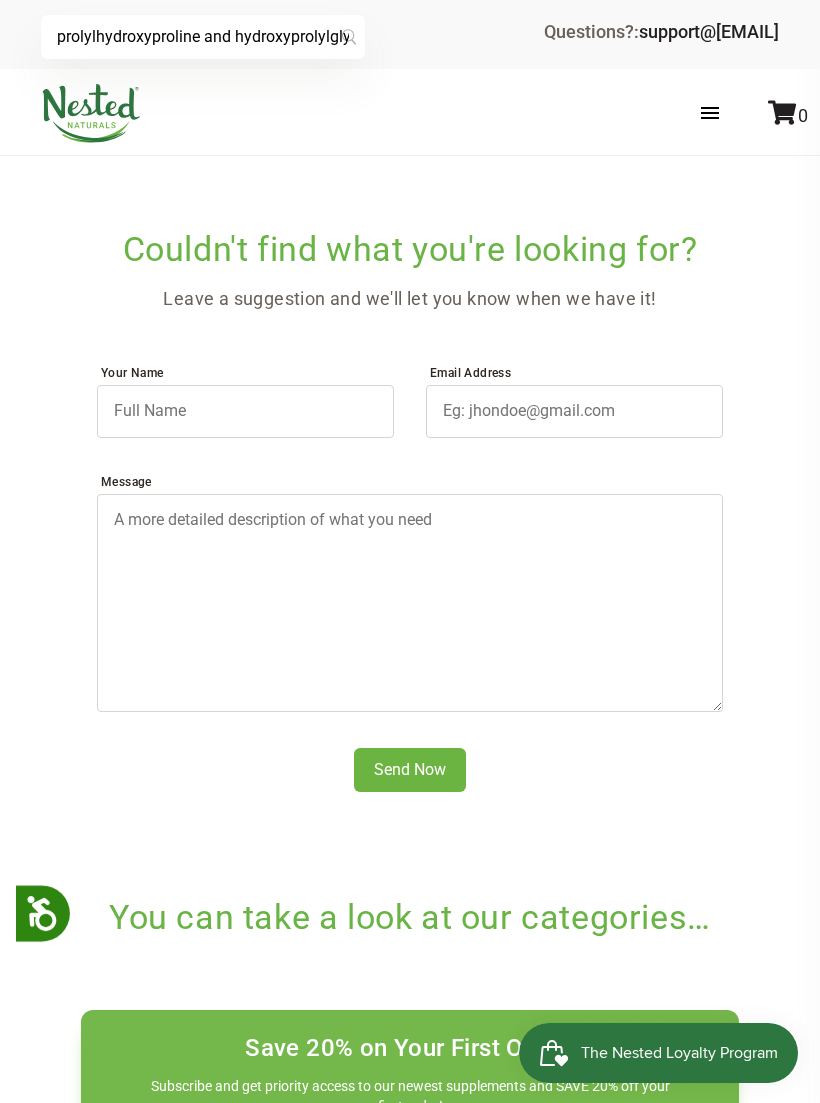 click on "prolylhydroxyproline and hydroxyprolylglycine" at bounding box center [203, 37] 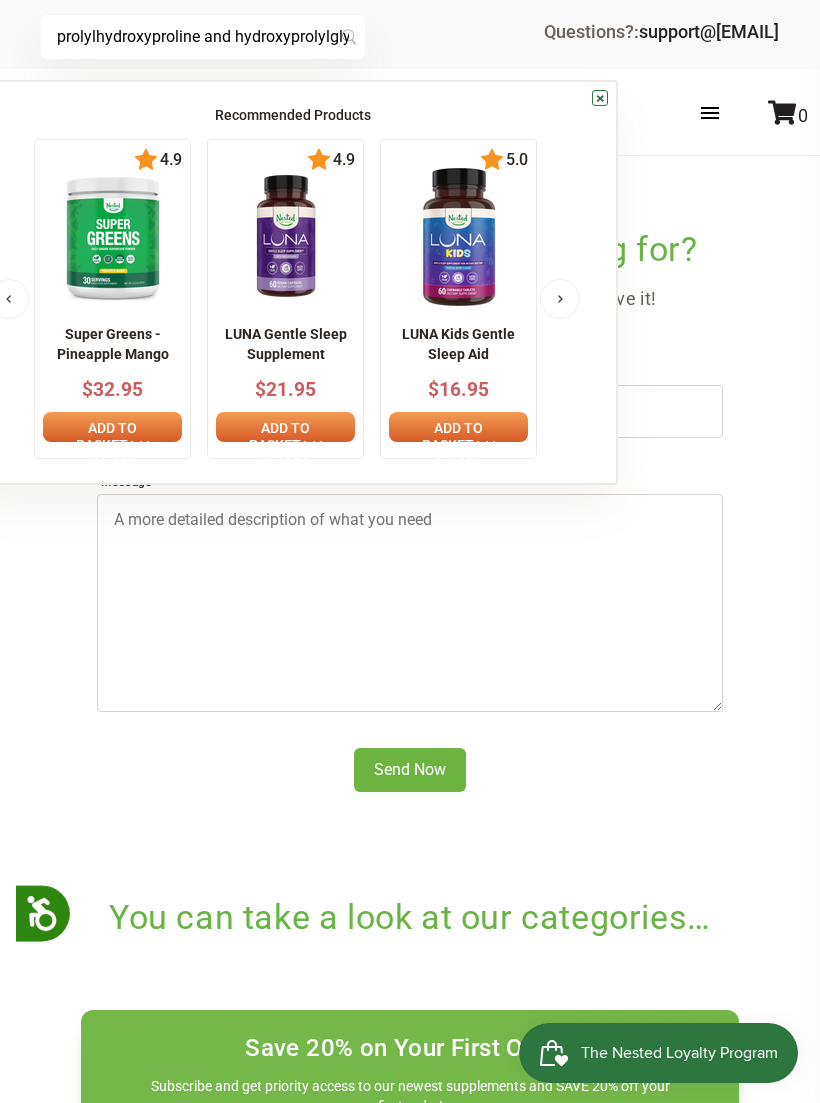 click on "prolylhydroxyproline and hydroxyprolylglycine" at bounding box center (203, 37) 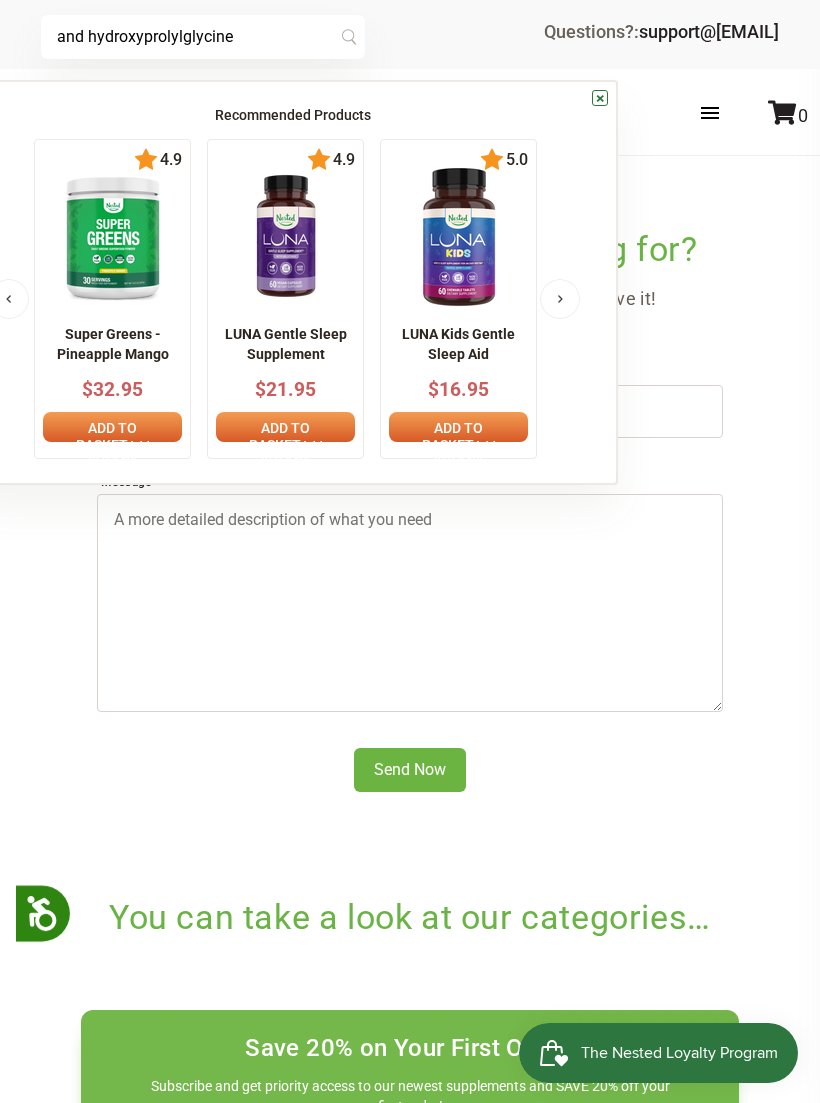 click on "and hydroxyprolylglycine" at bounding box center (203, 37) 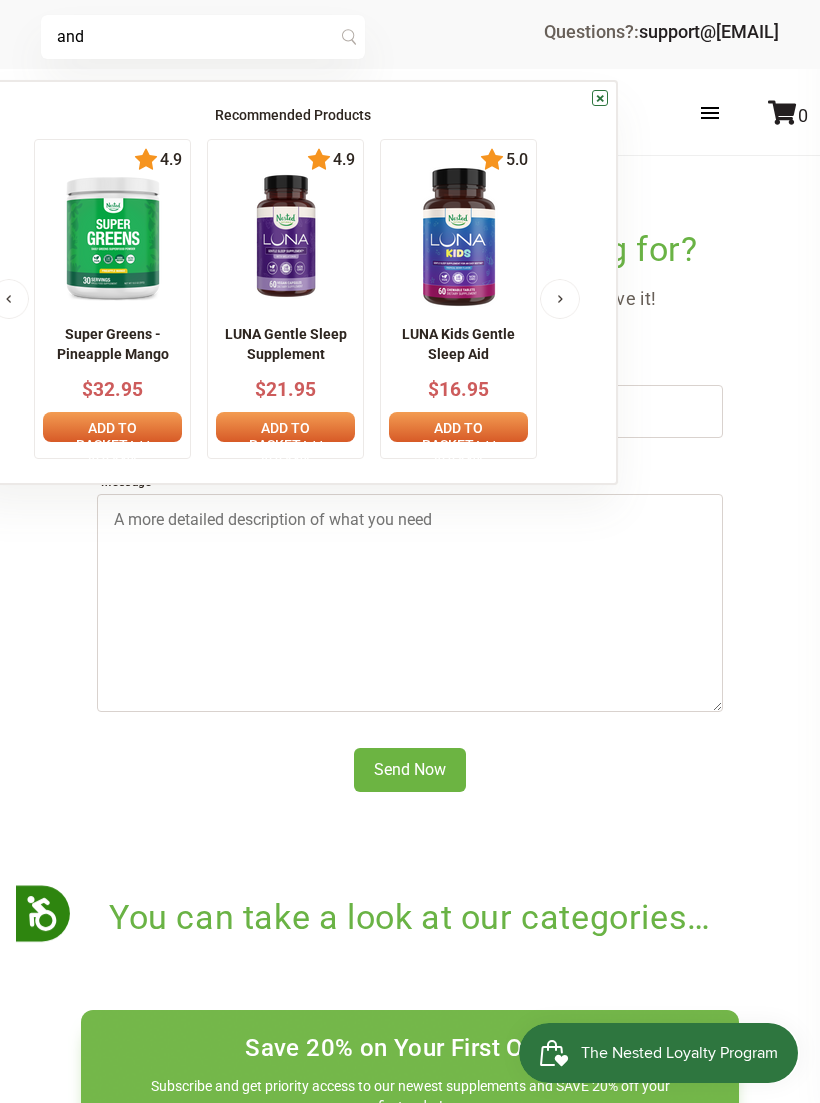 type on "and" 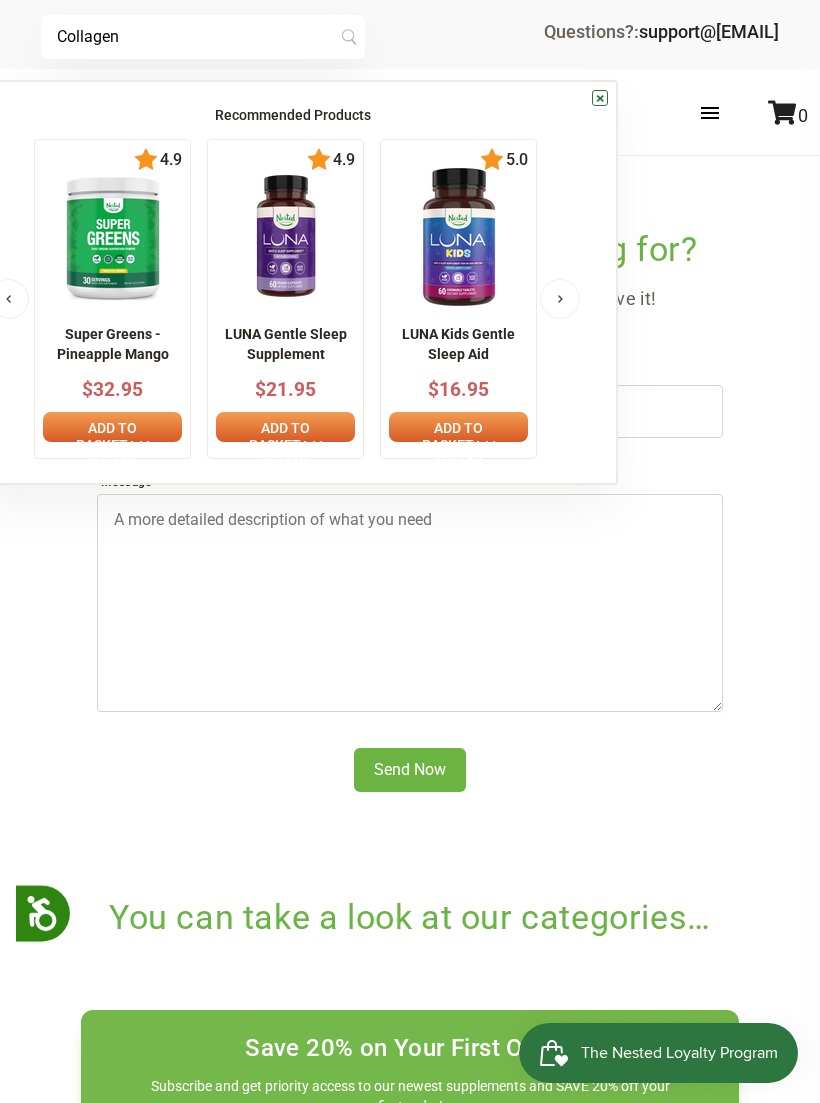 type on "Collagen" 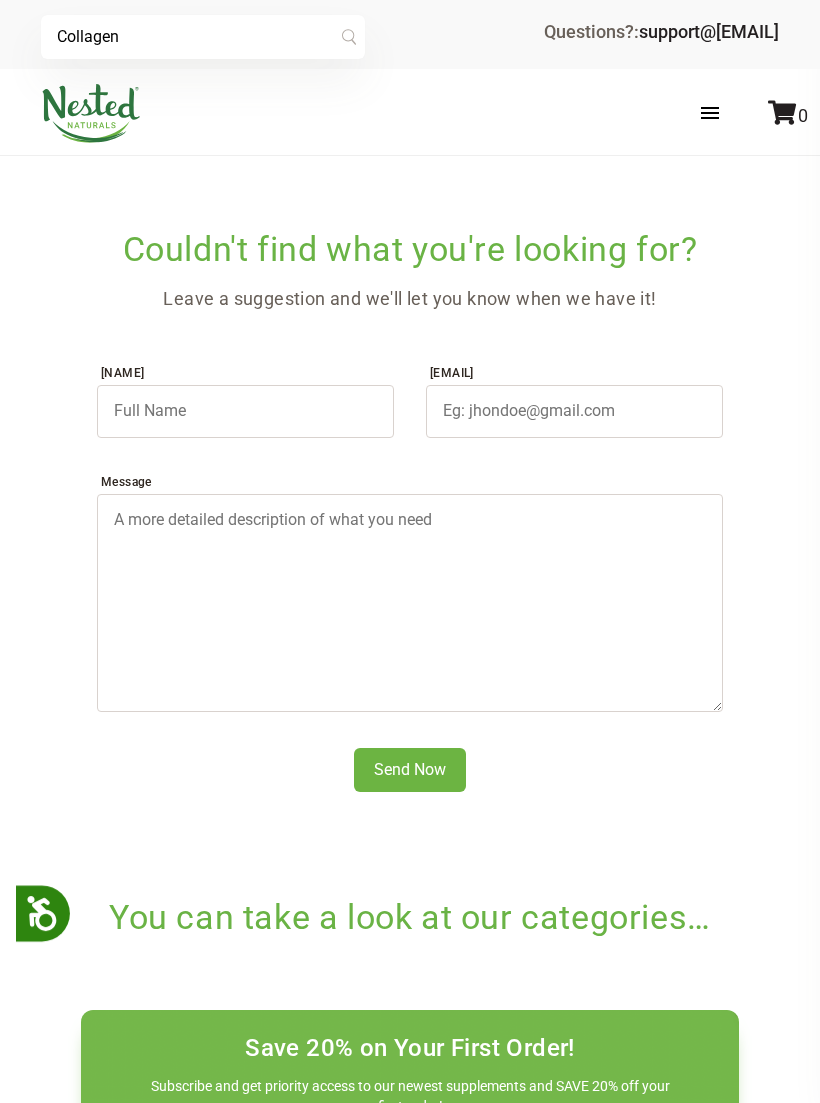 scroll, scrollTop: 0, scrollLeft: 0, axis: both 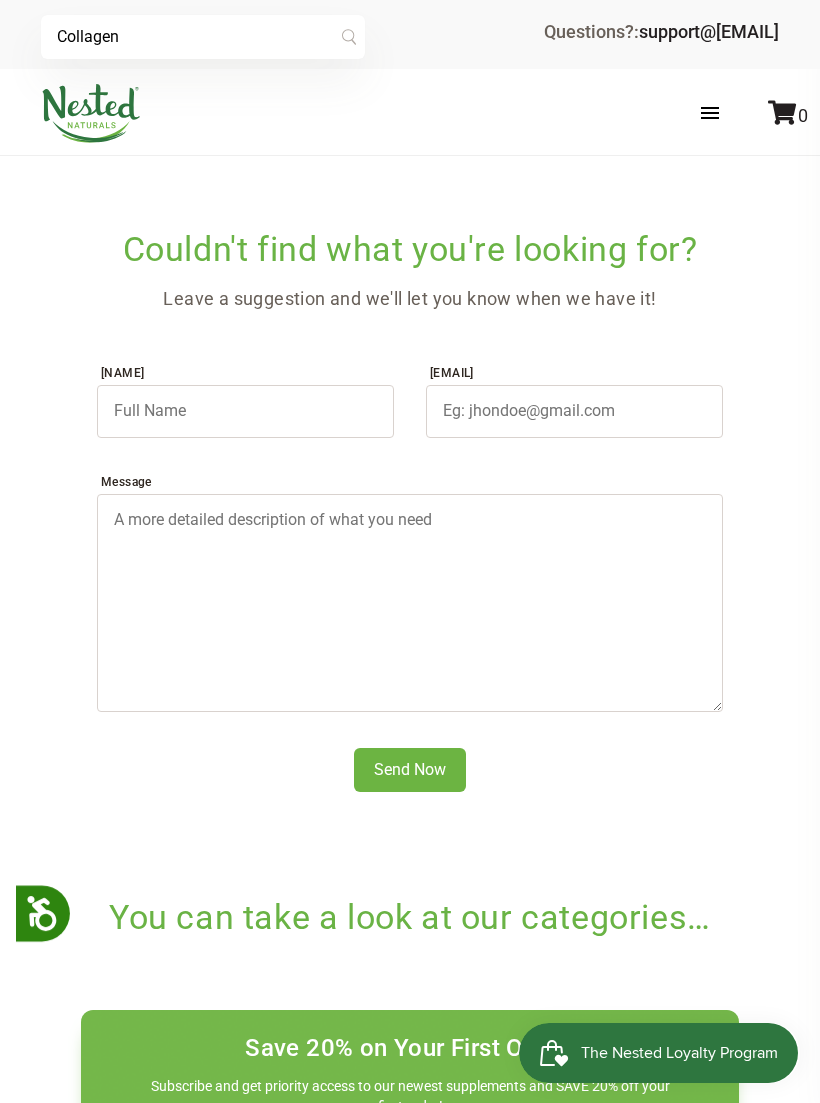 click at bounding box center (710, 113) 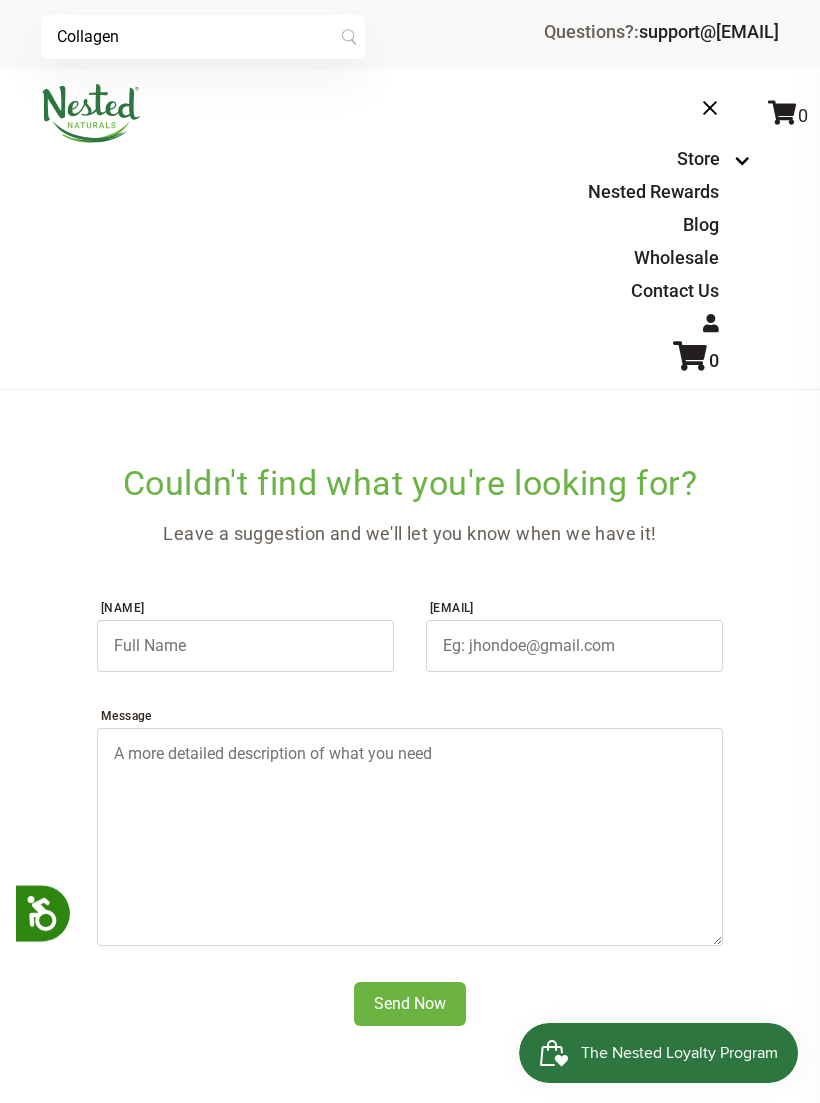 click on "Store" at bounding box center [698, 158] 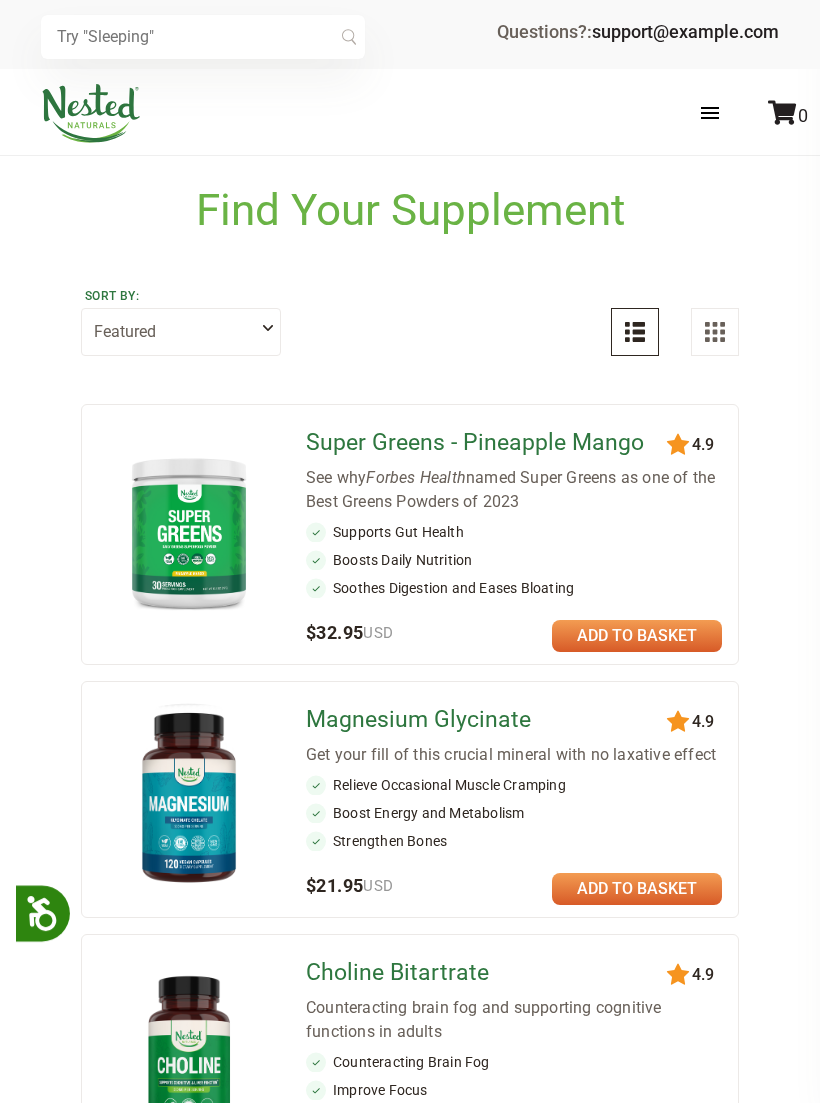 scroll, scrollTop: 0, scrollLeft: 0, axis: both 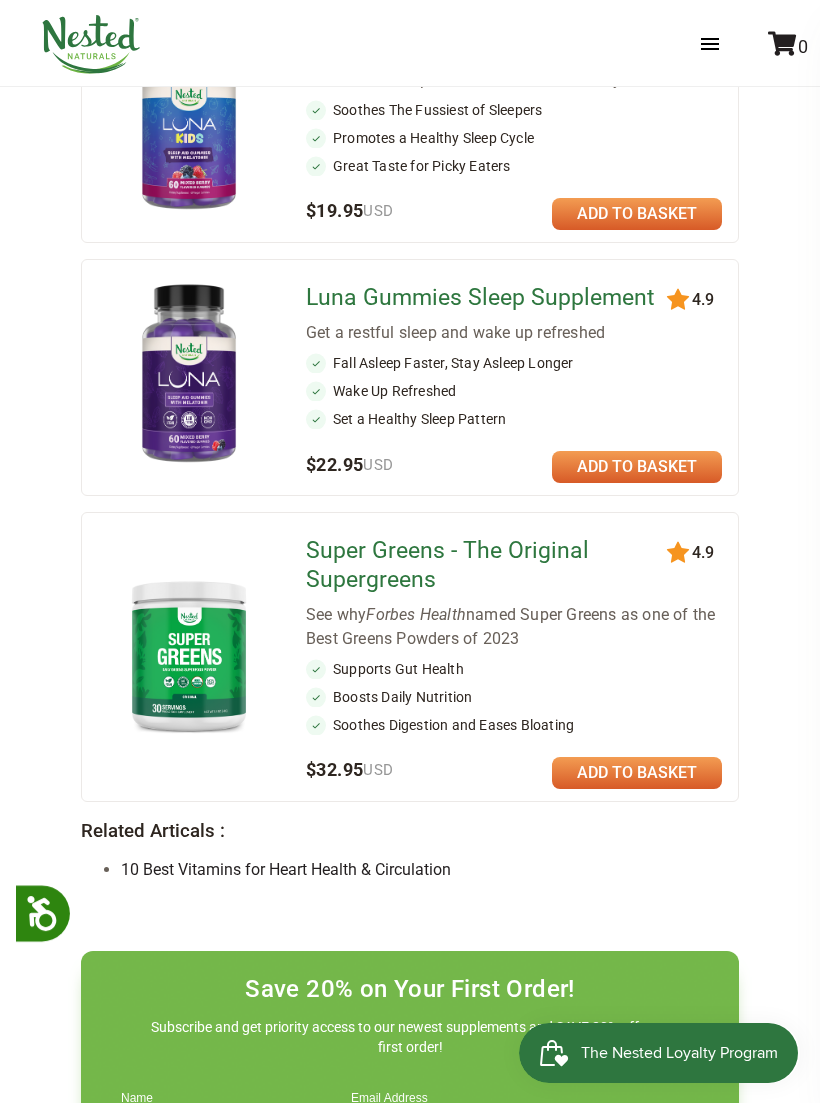 click at bounding box center (189, 655) 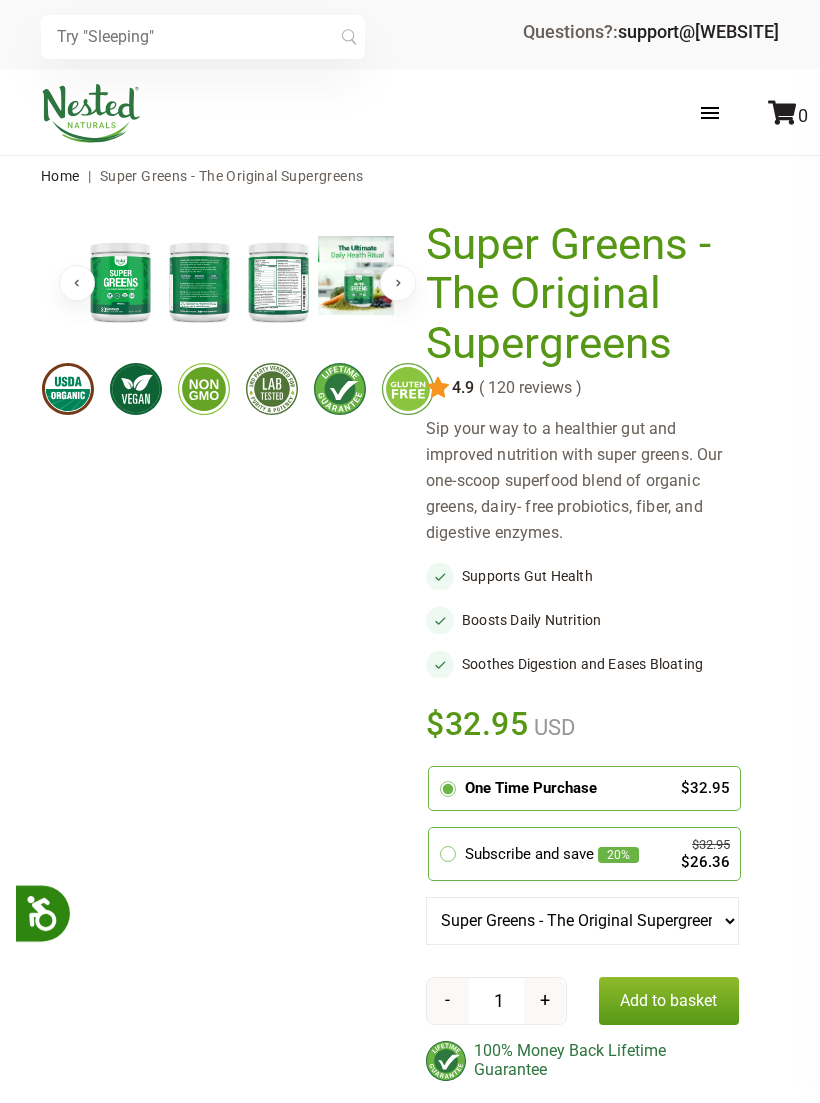 scroll, scrollTop: 0, scrollLeft: 0, axis: both 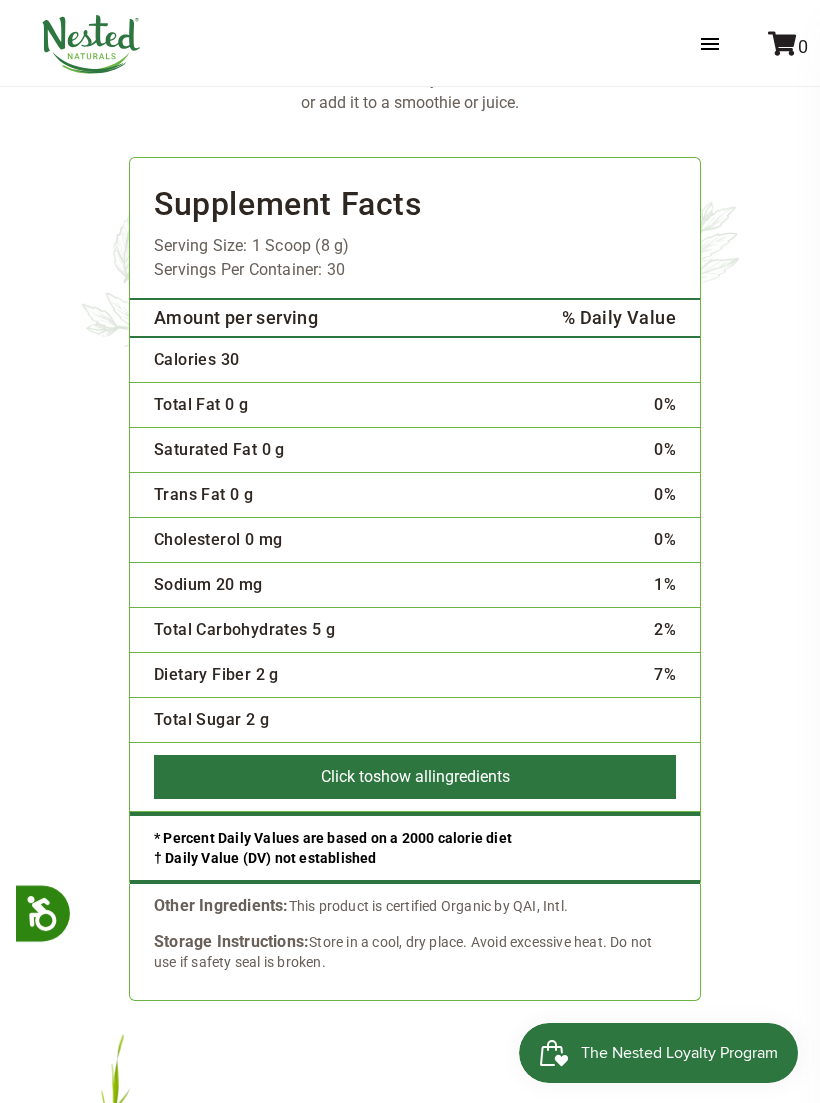 click on "Click to  show all  ingredients" at bounding box center (415, 777) 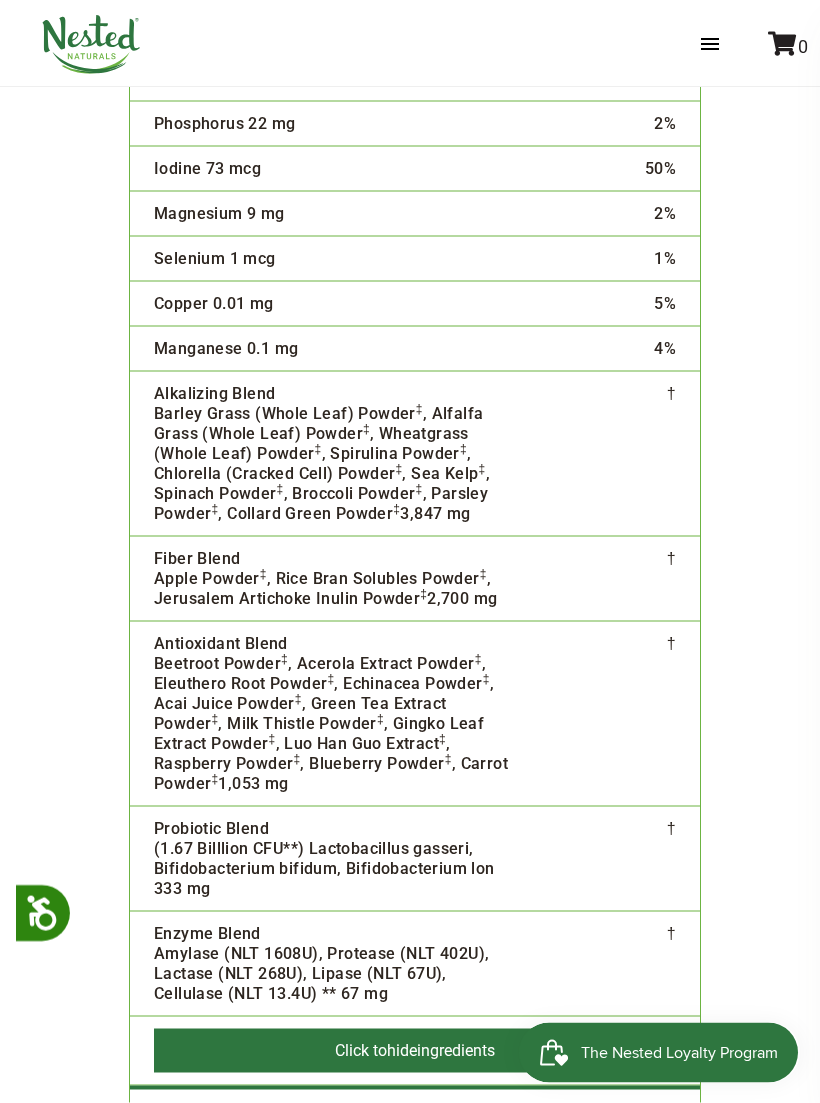 scroll, scrollTop: 5873, scrollLeft: 0, axis: vertical 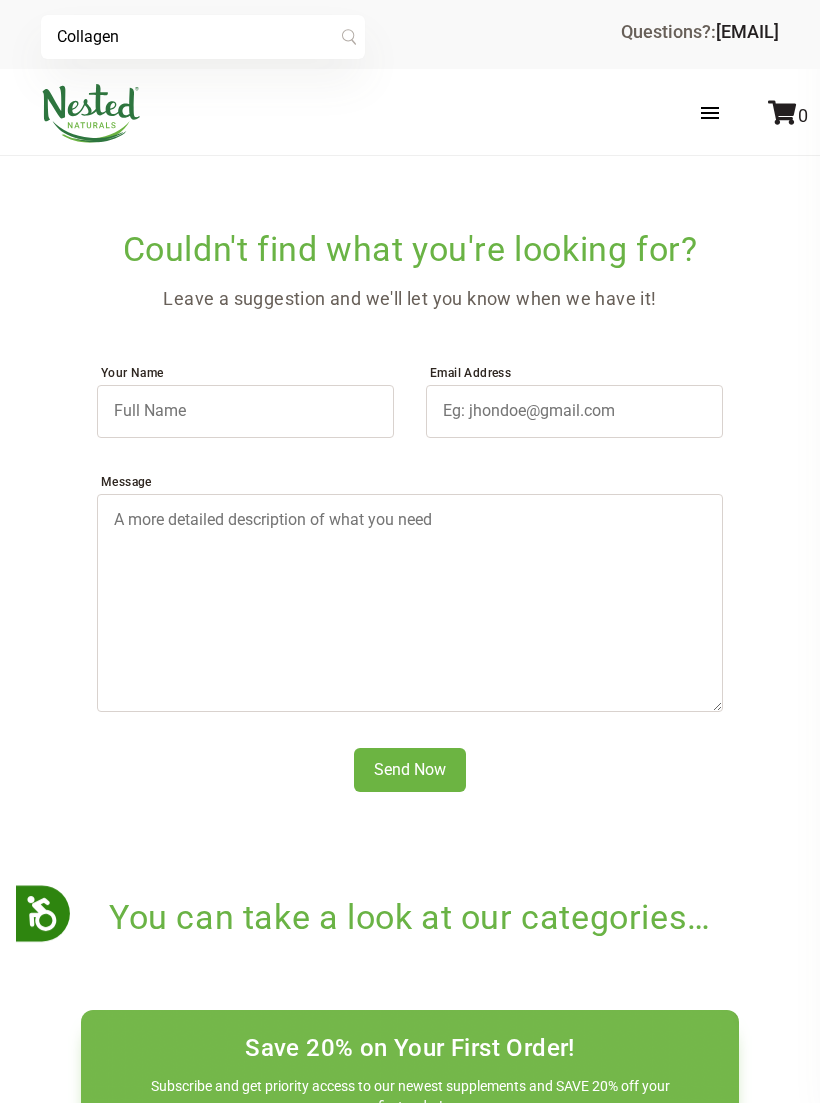 click on "Collagen
Search
Couldn't find what you're looking for?
Leave a suggestion and we'll let you know when we have it!
[FIRST] [LAST]
[EMAIL]
Message
Send Now
You can take a look at our categories…
Sleep
Wake
Thrive
Shop All Supplements" at bounding box center [410, 583] 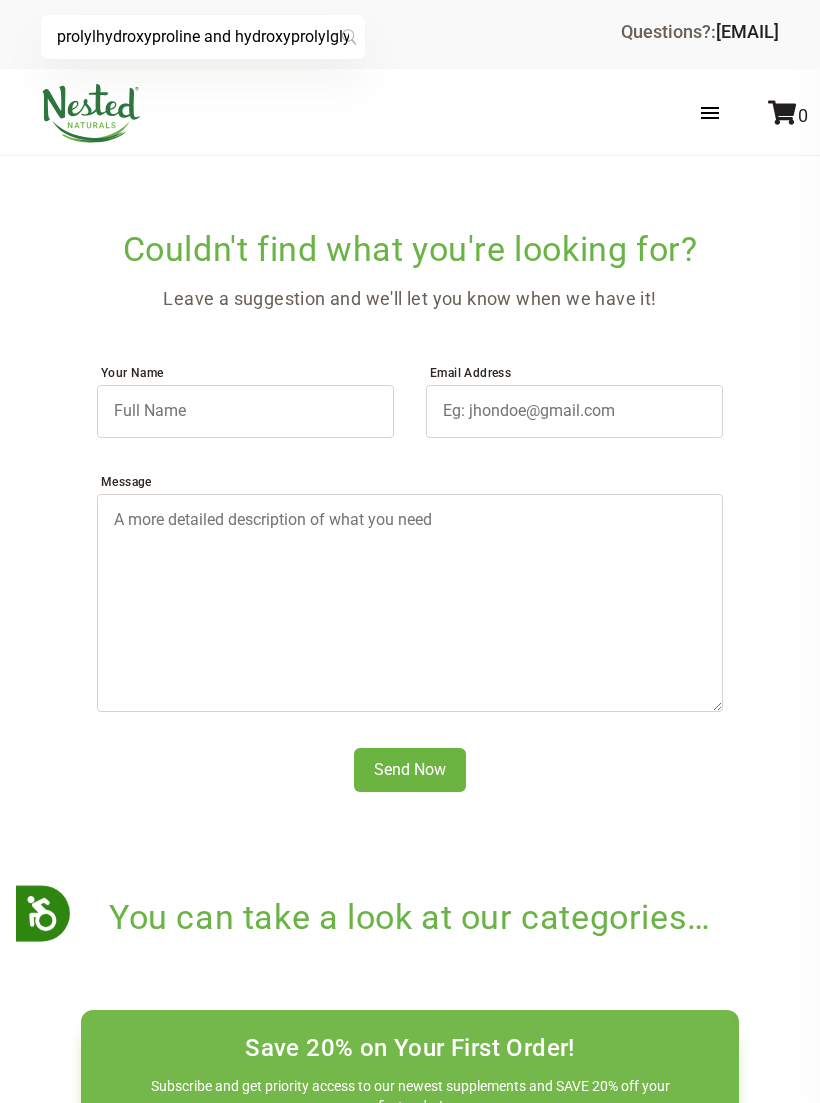 scroll, scrollTop: 0, scrollLeft: 0, axis: both 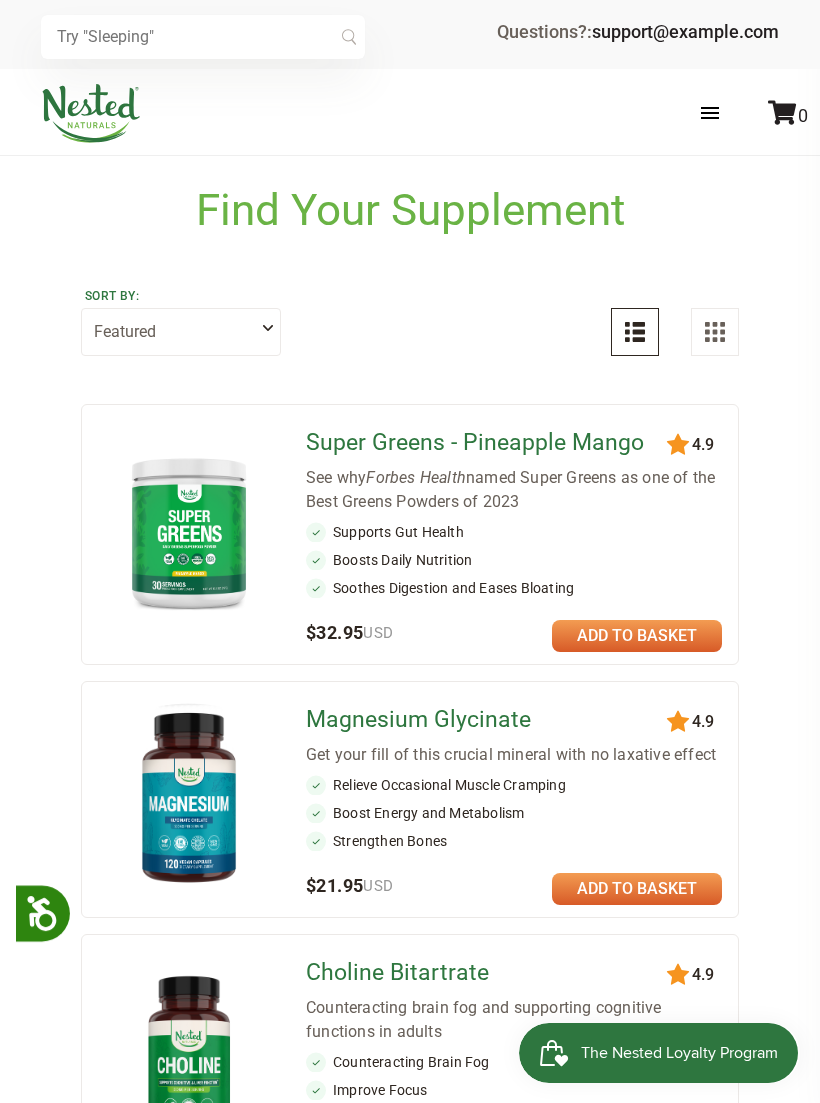 click at bounding box center (91, 113) 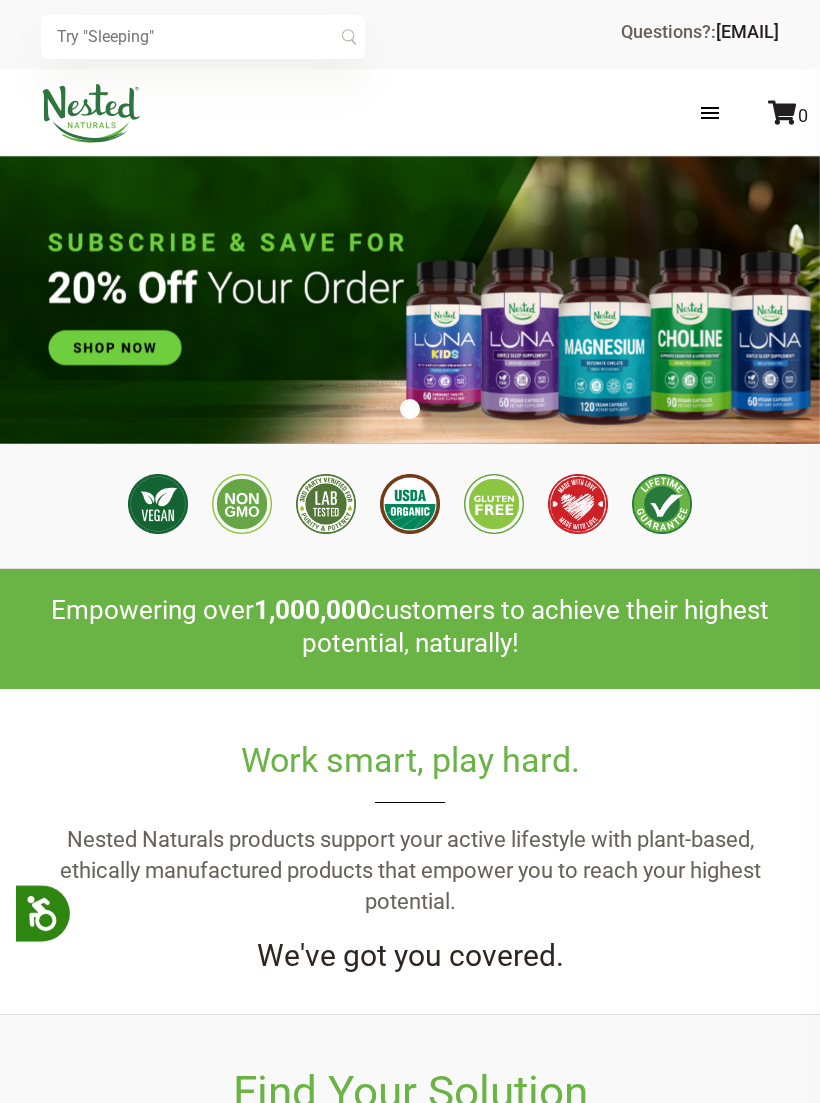 scroll, scrollTop: 0, scrollLeft: 0, axis: both 